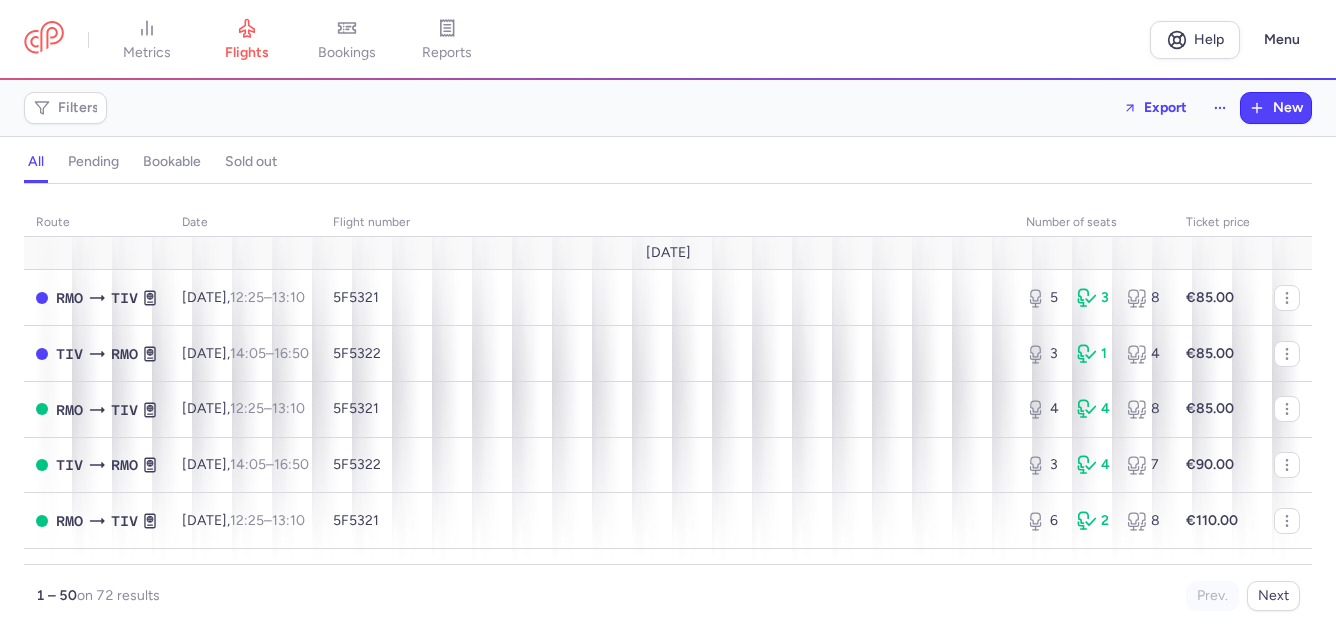 scroll, scrollTop: 0, scrollLeft: 0, axis: both 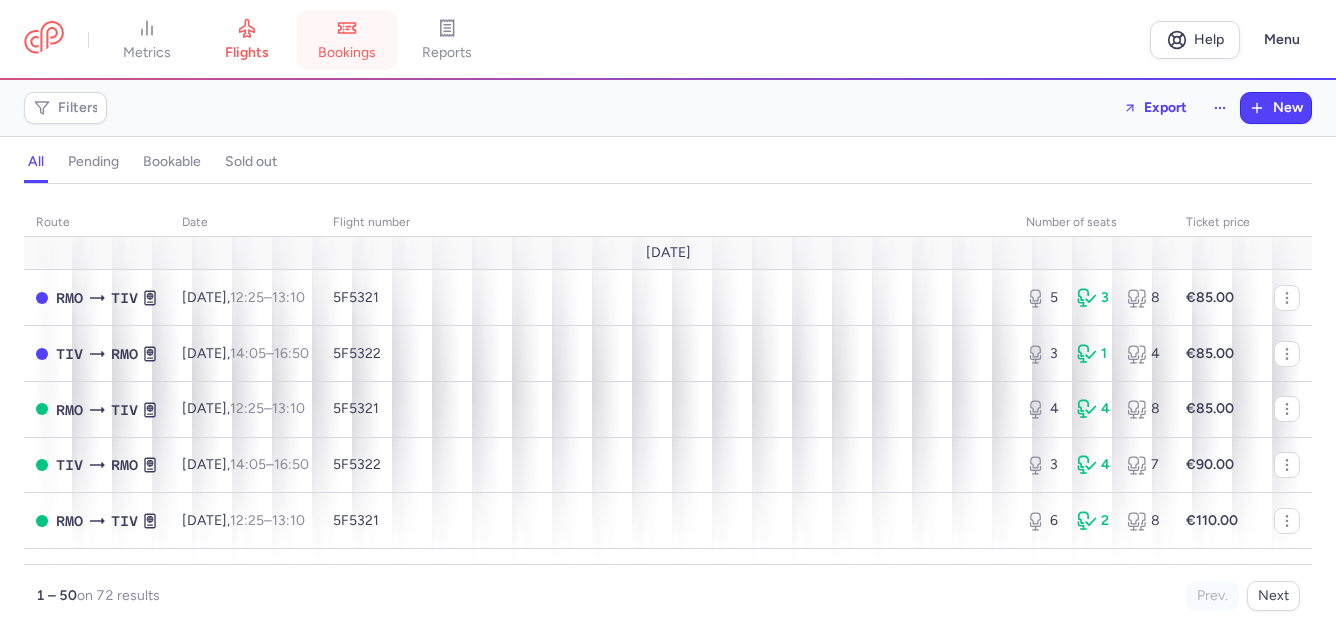 click on "bookings" at bounding box center [347, 40] 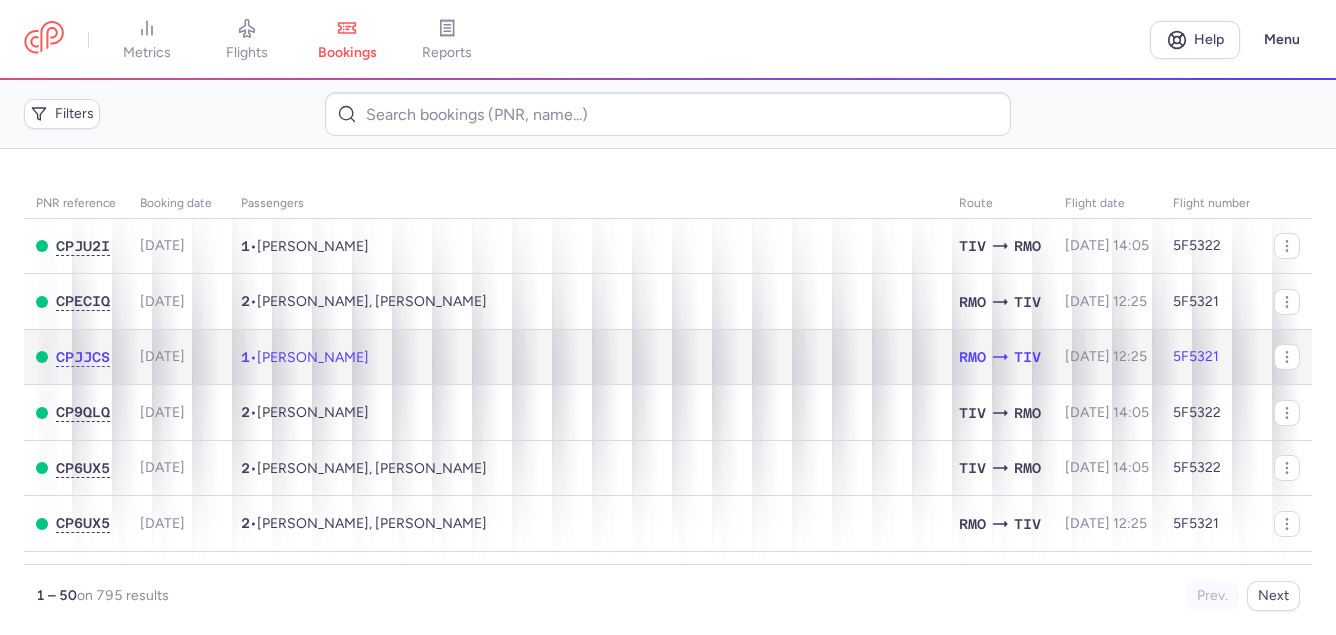 click on "1  •  [PERSON_NAME]" 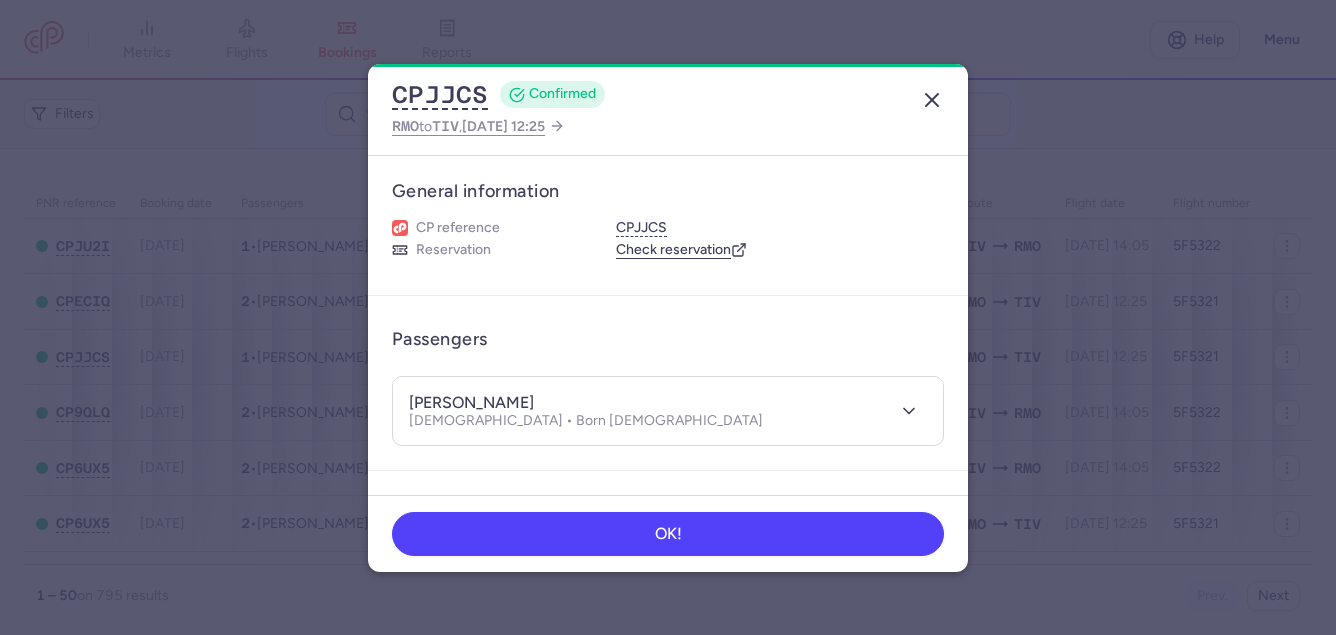 click 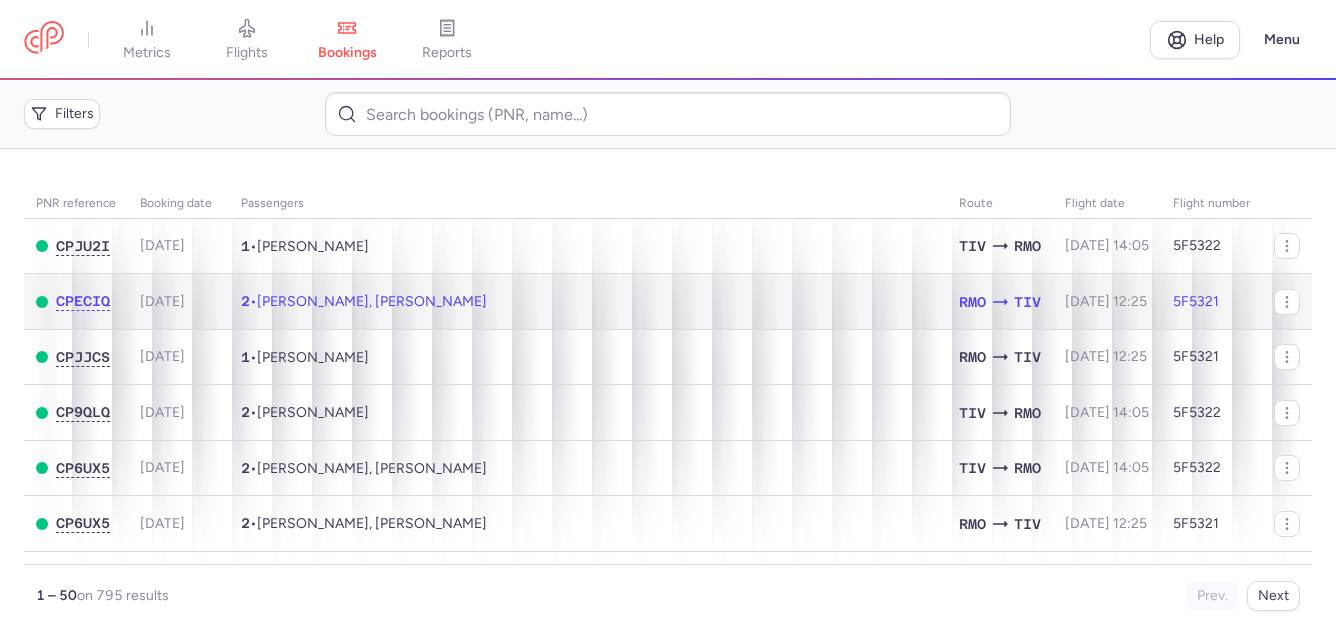 click on "[PERSON_NAME], [PERSON_NAME]" at bounding box center (372, 301) 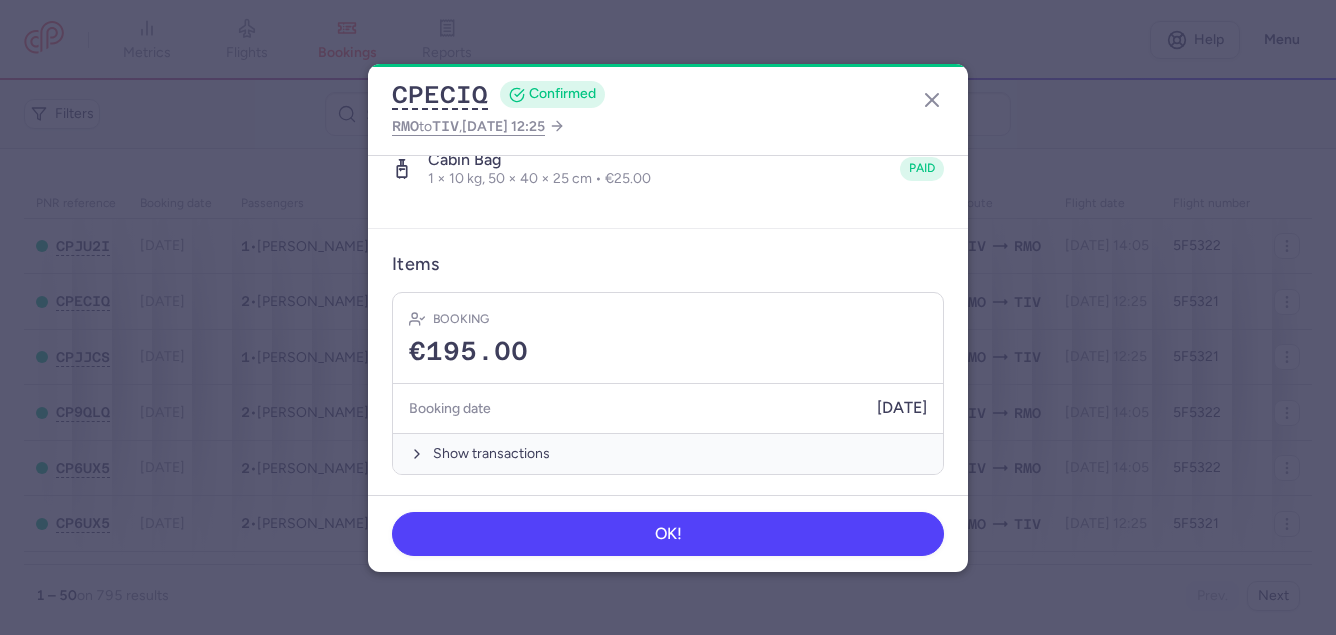 scroll, scrollTop: 545, scrollLeft: 0, axis: vertical 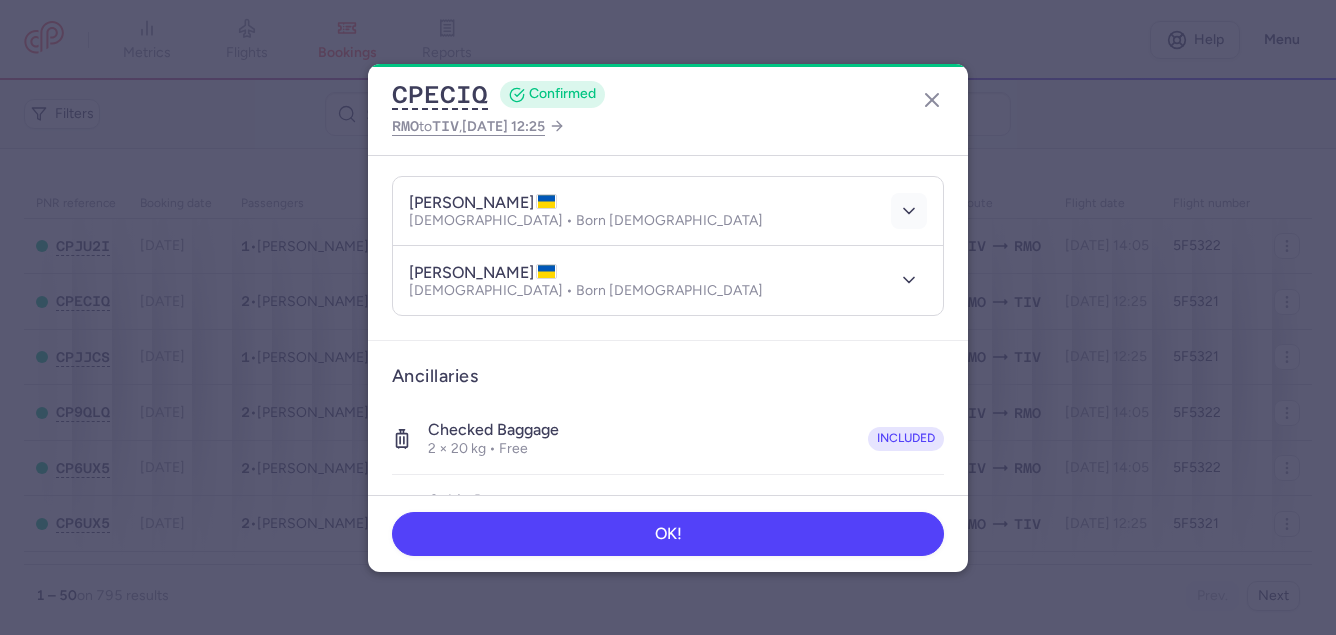 click at bounding box center (909, 211) 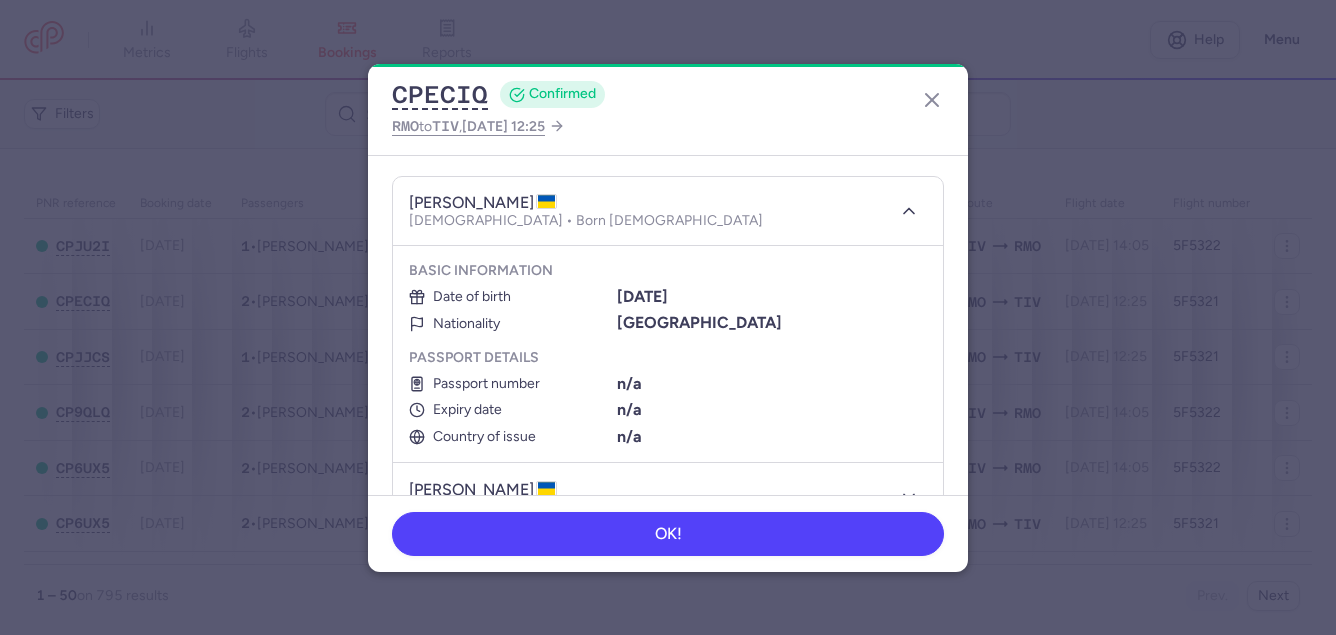 drag, startPoint x: 413, startPoint y: 202, endPoint x: 548, endPoint y: 207, distance: 135.09256 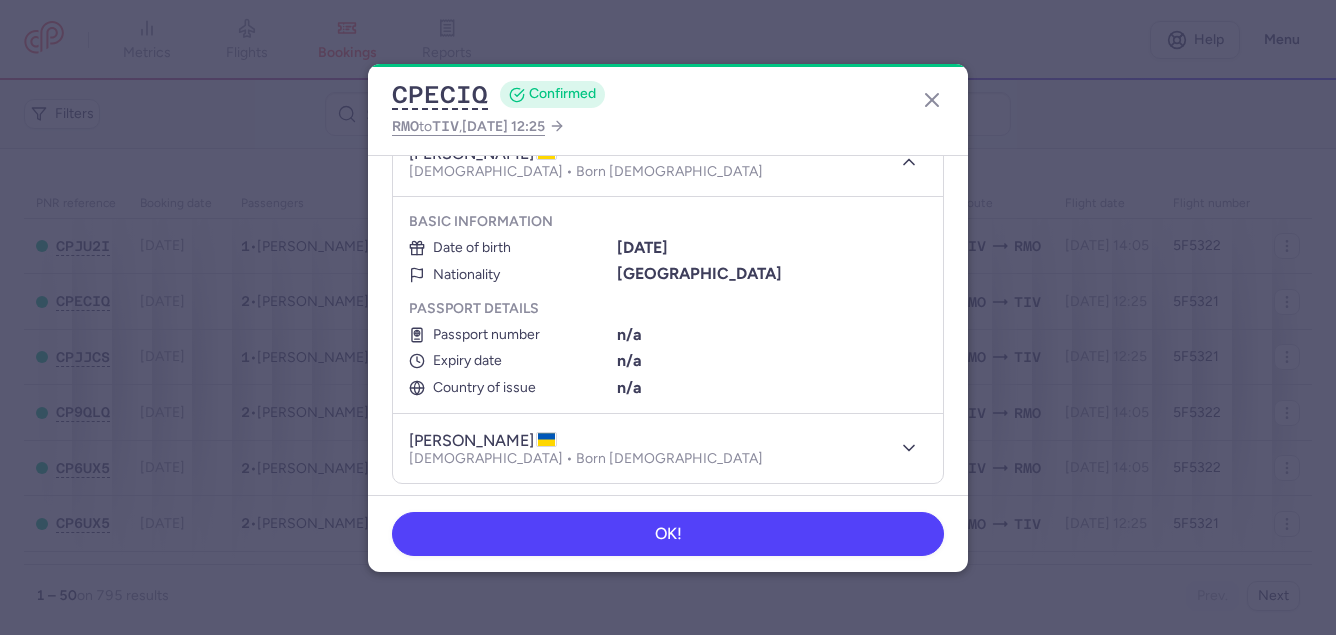 scroll, scrollTop: 200, scrollLeft: 0, axis: vertical 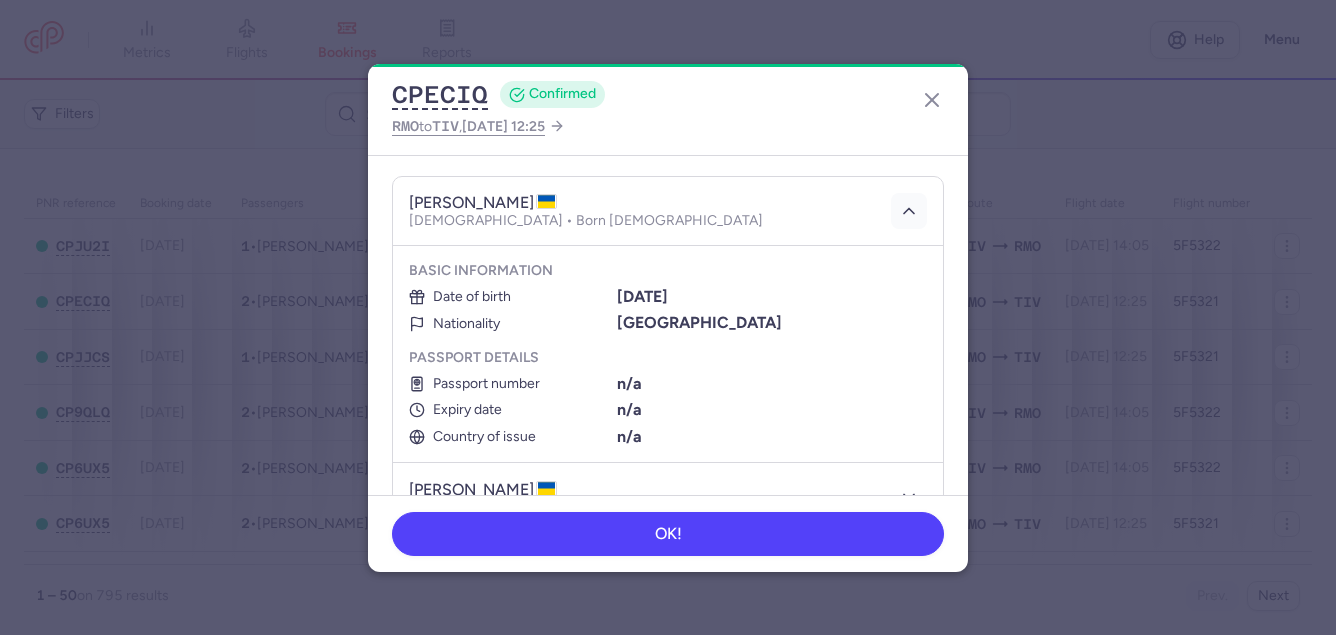 click 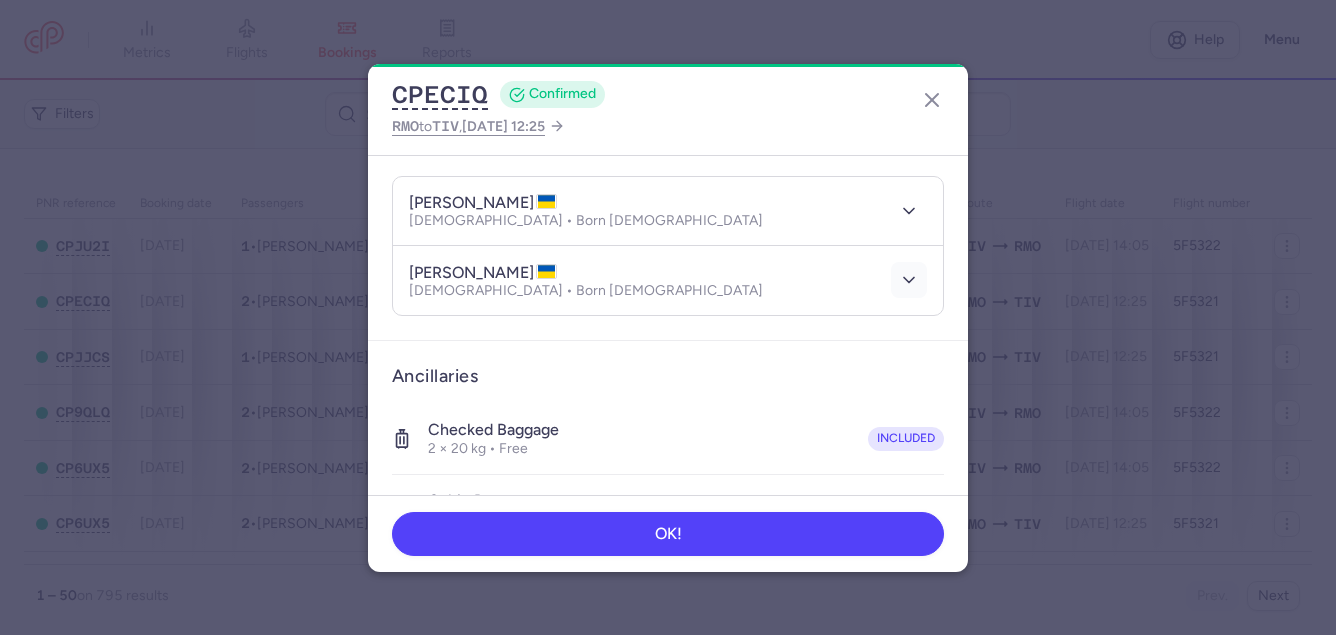 click 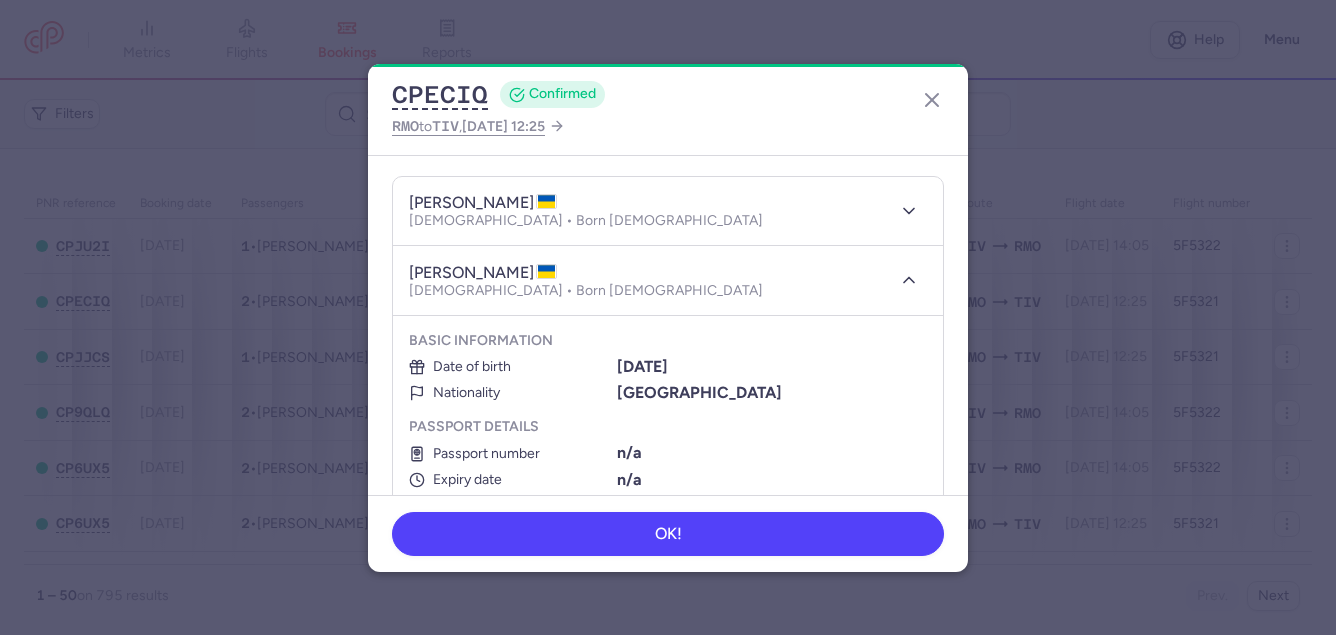 drag, startPoint x: 406, startPoint y: 272, endPoint x: 556, endPoint y: 271, distance: 150.00333 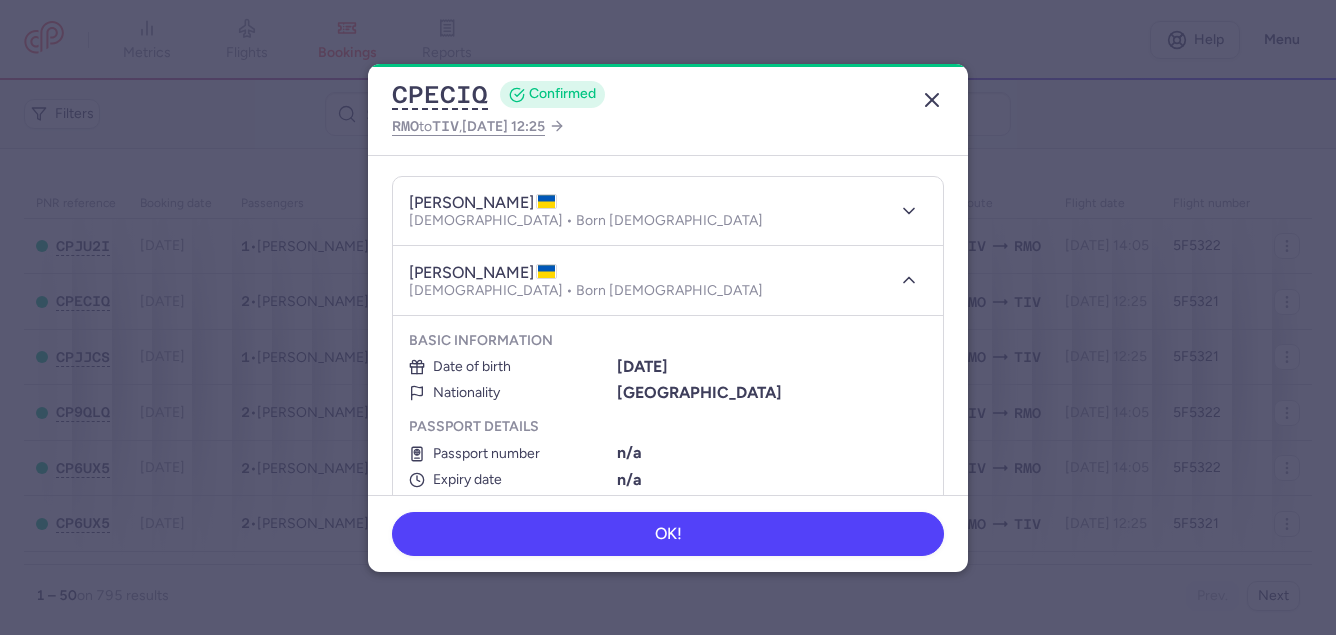 click 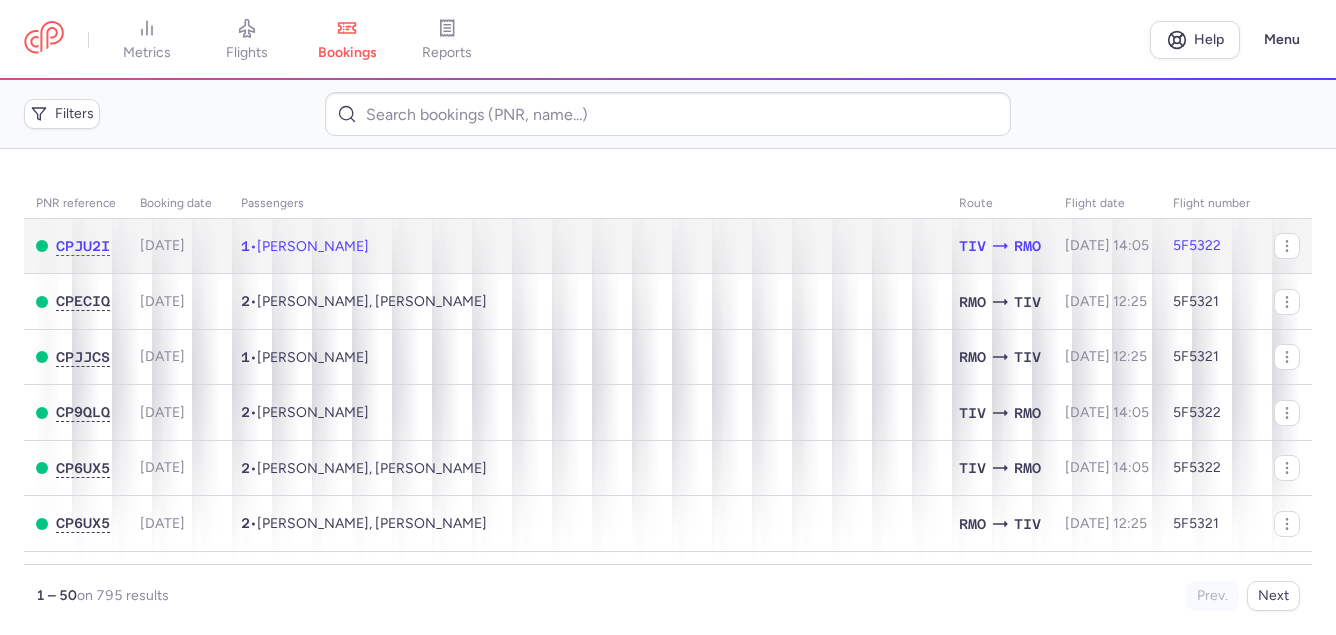 click on "1  •  [PERSON_NAME]" 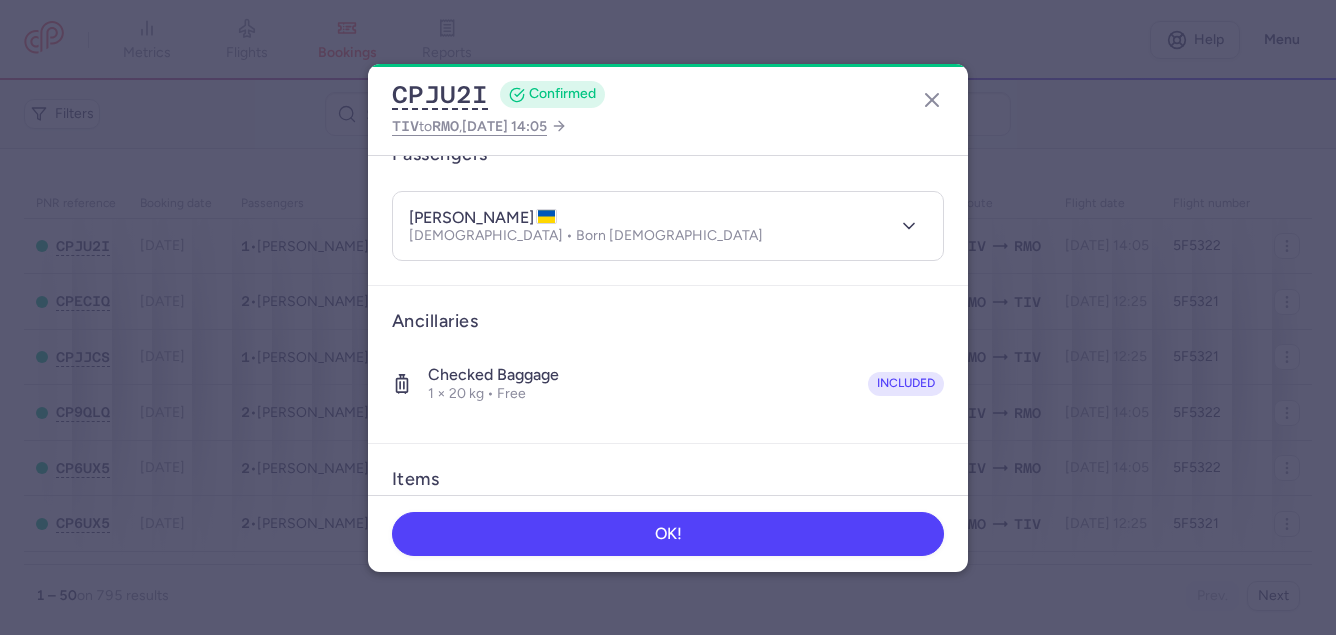 scroll, scrollTop: 200, scrollLeft: 0, axis: vertical 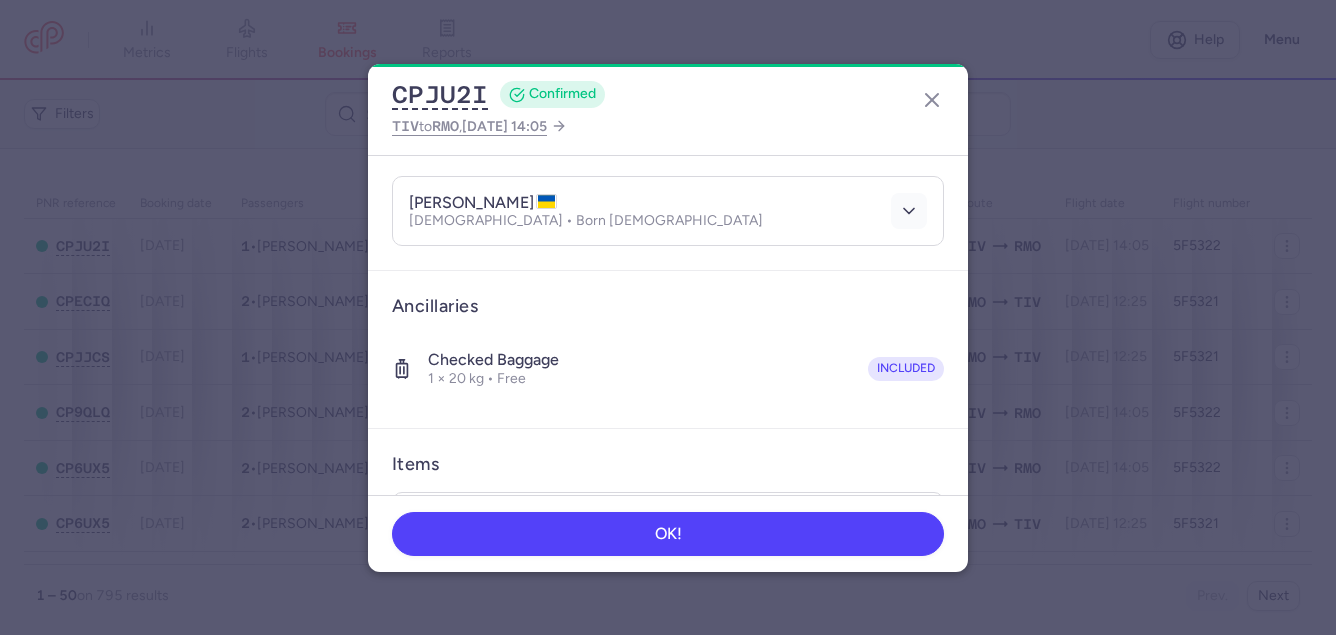 click 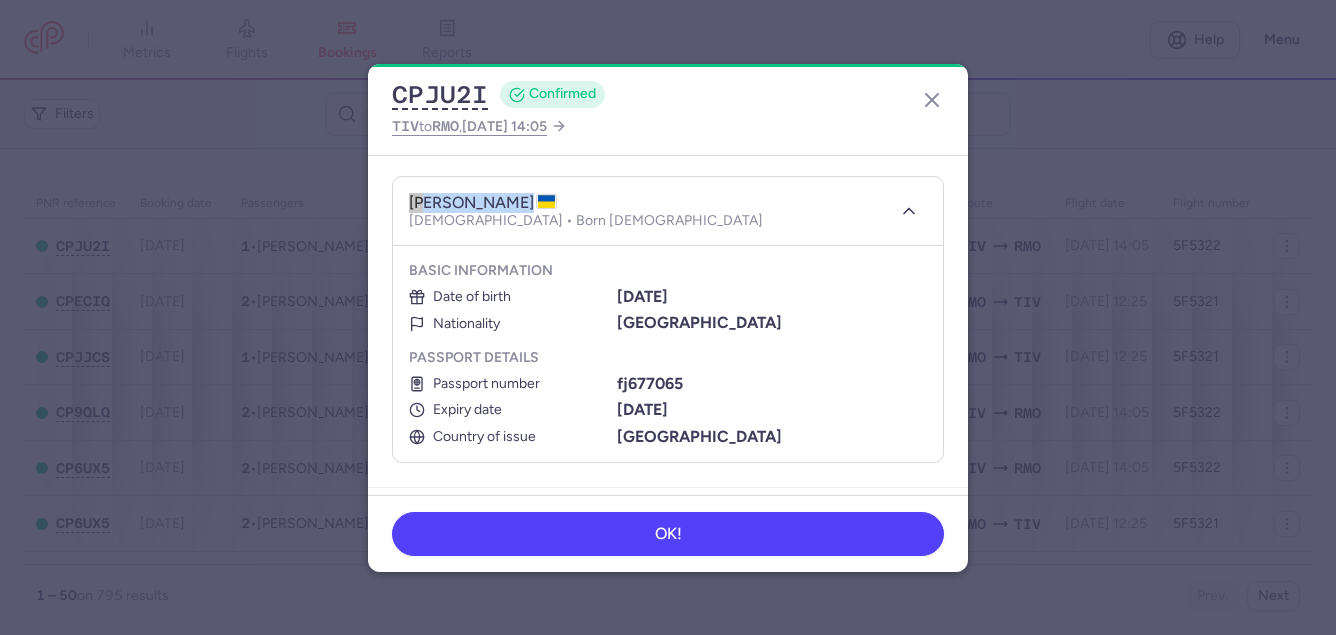 drag, startPoint x: 406, startPoint y: 199, endPoint x: 523, endPoint y: 207, distance: 117.273186 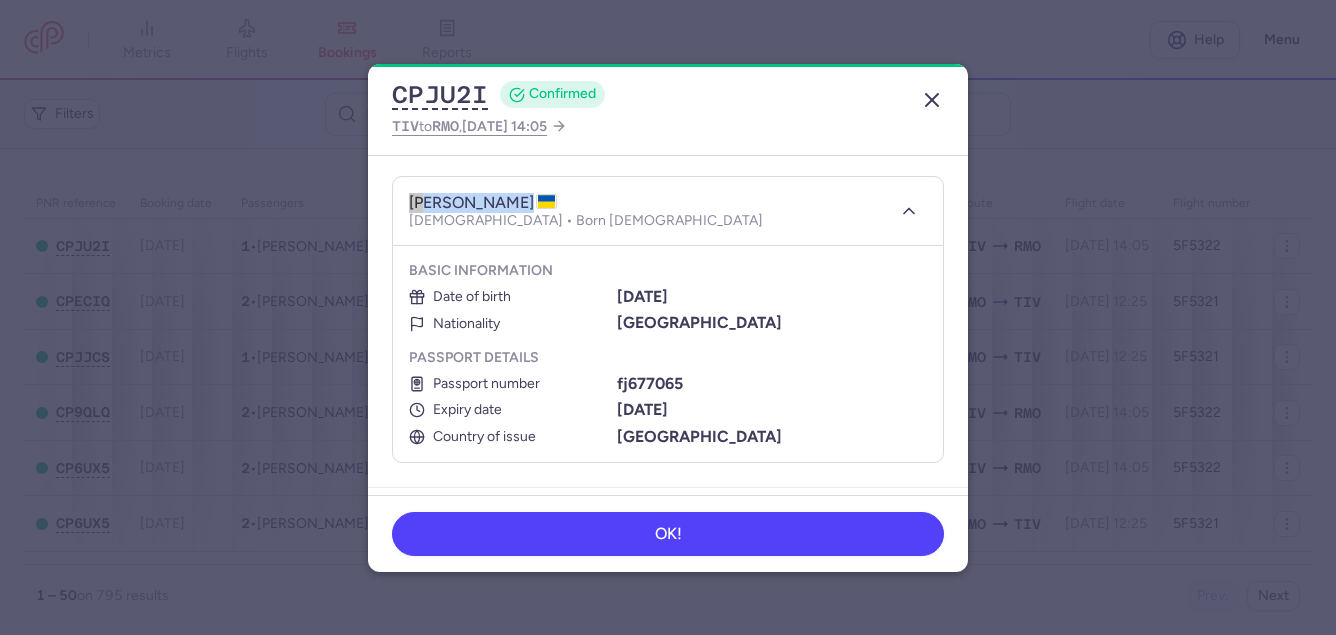 click 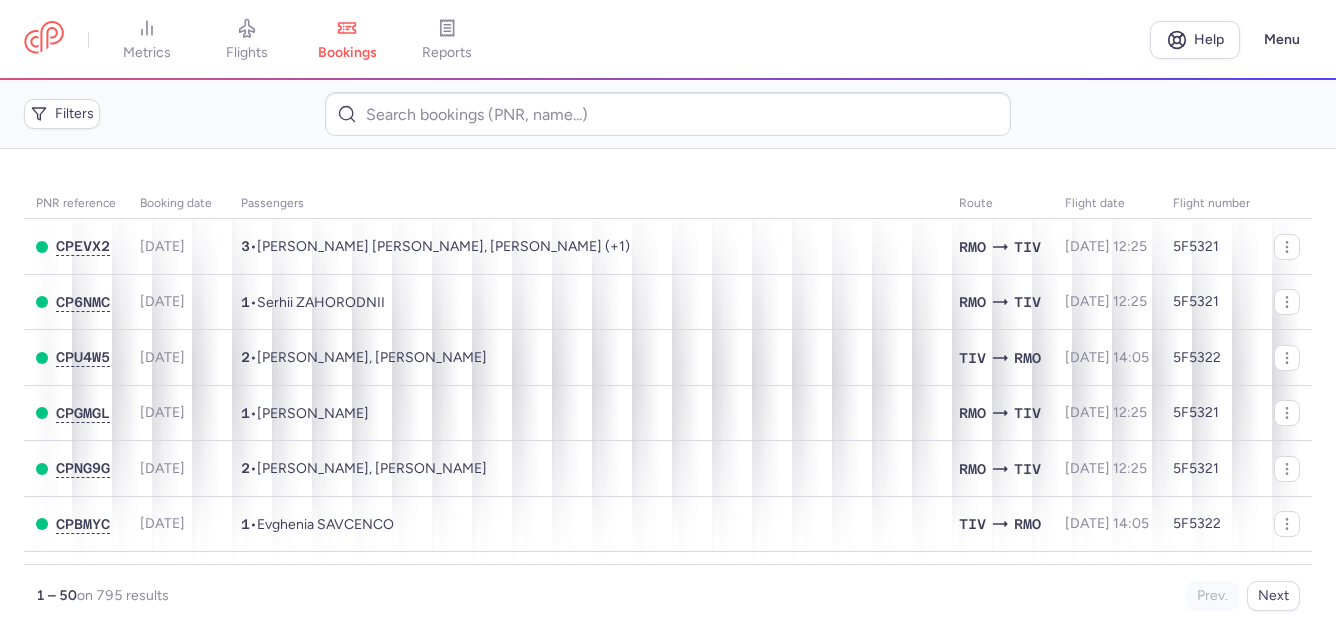 scroll, scrollTop: 500, scrollLeft: 0, axis: vertical 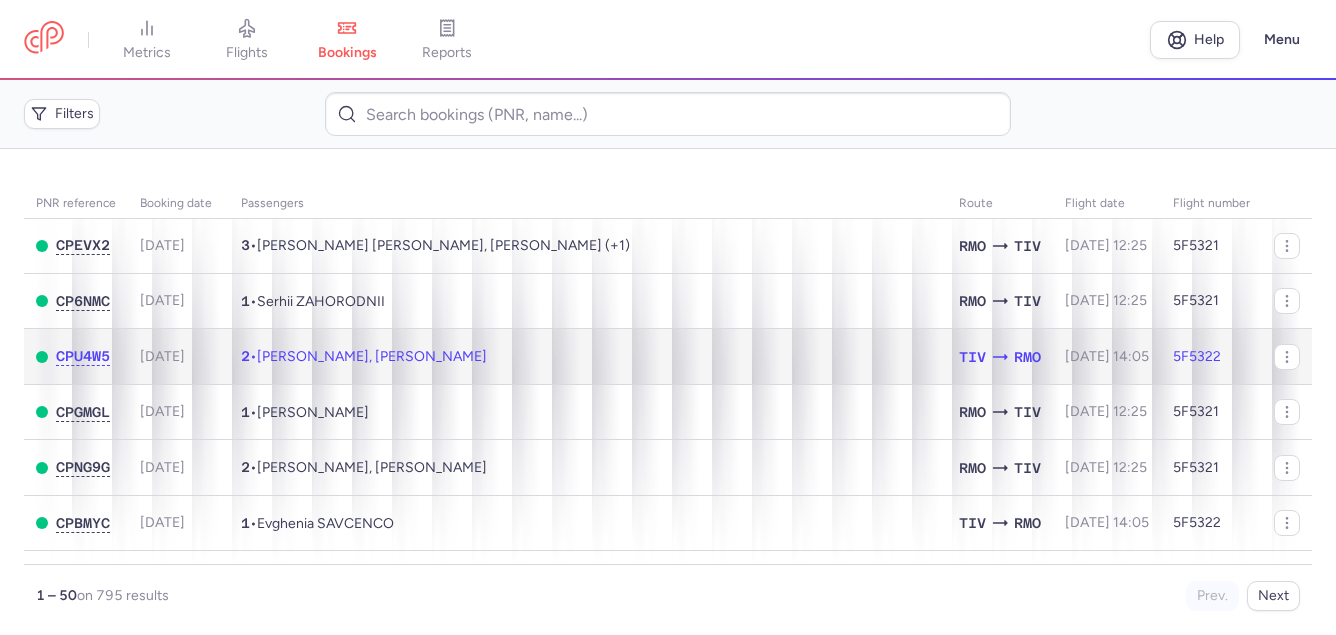 click on "2  •  [PERSON_NAME], [PERSON_NAME]" 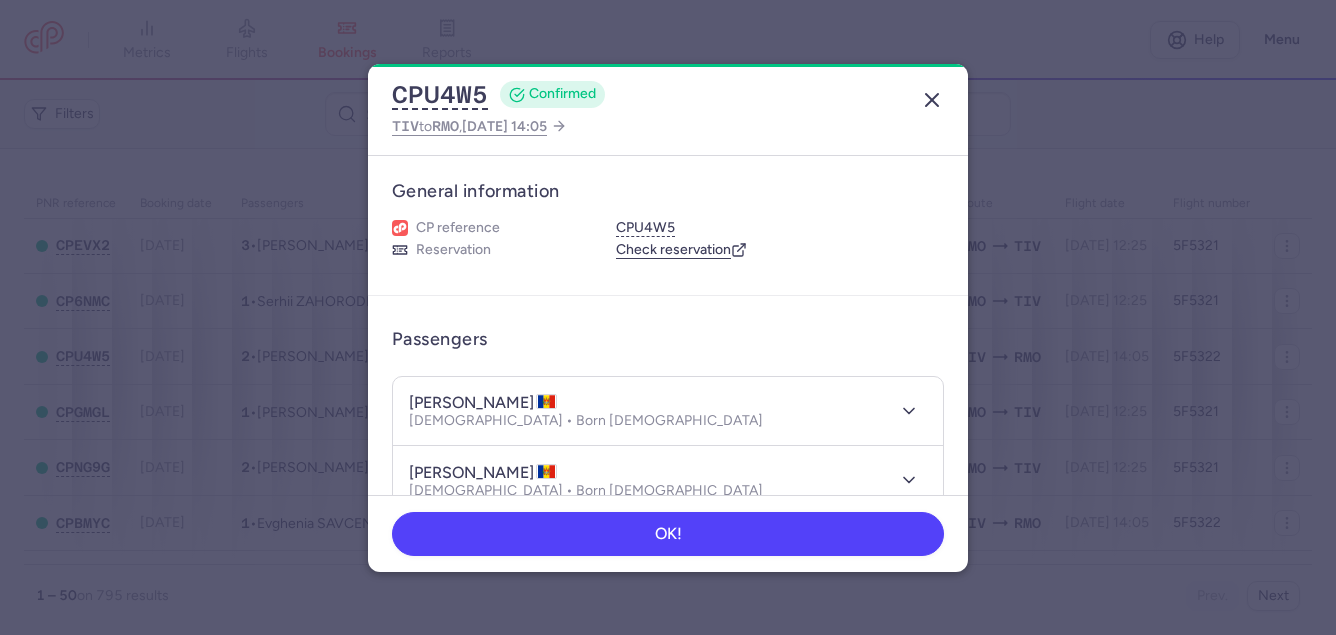 click 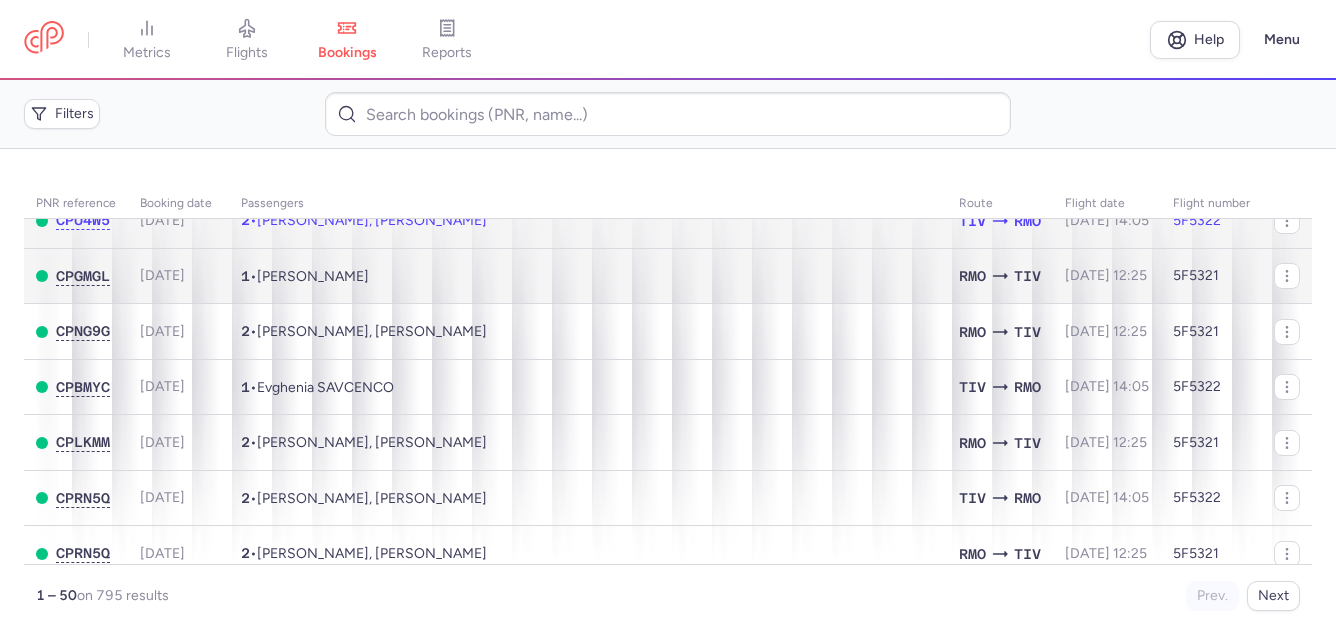 scroll, scrollTop: 600, scrollLeft: 0, axis: vertical 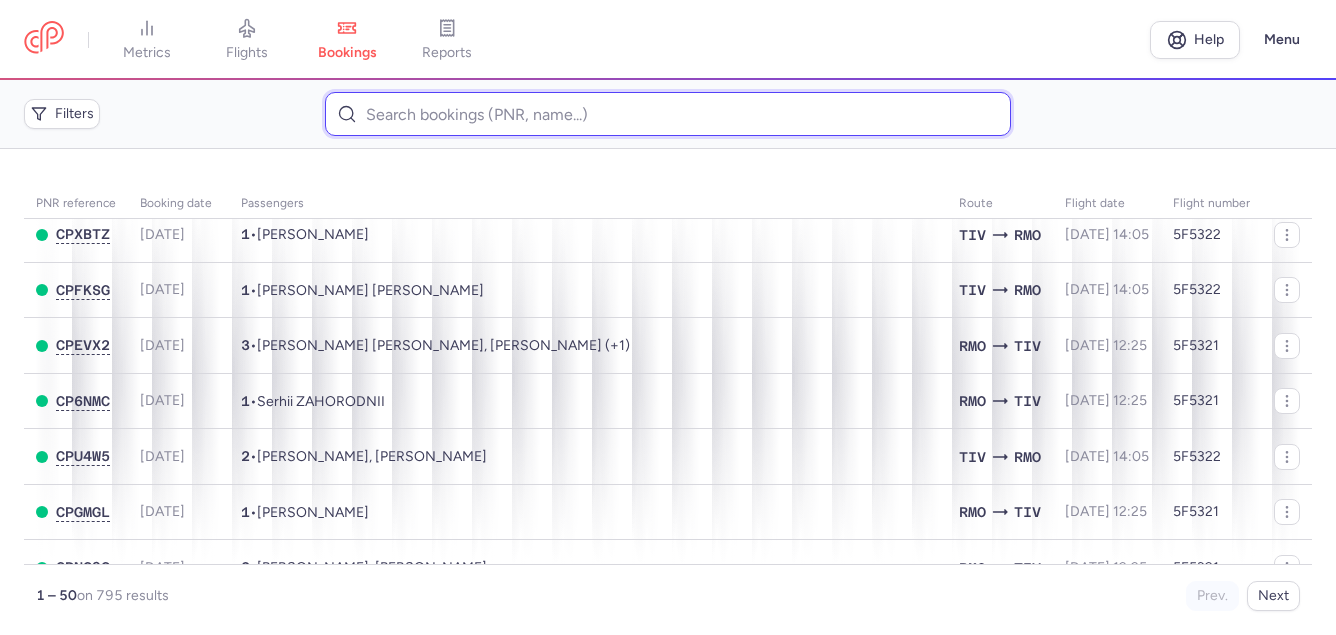 click at bounding box center [667, 114] 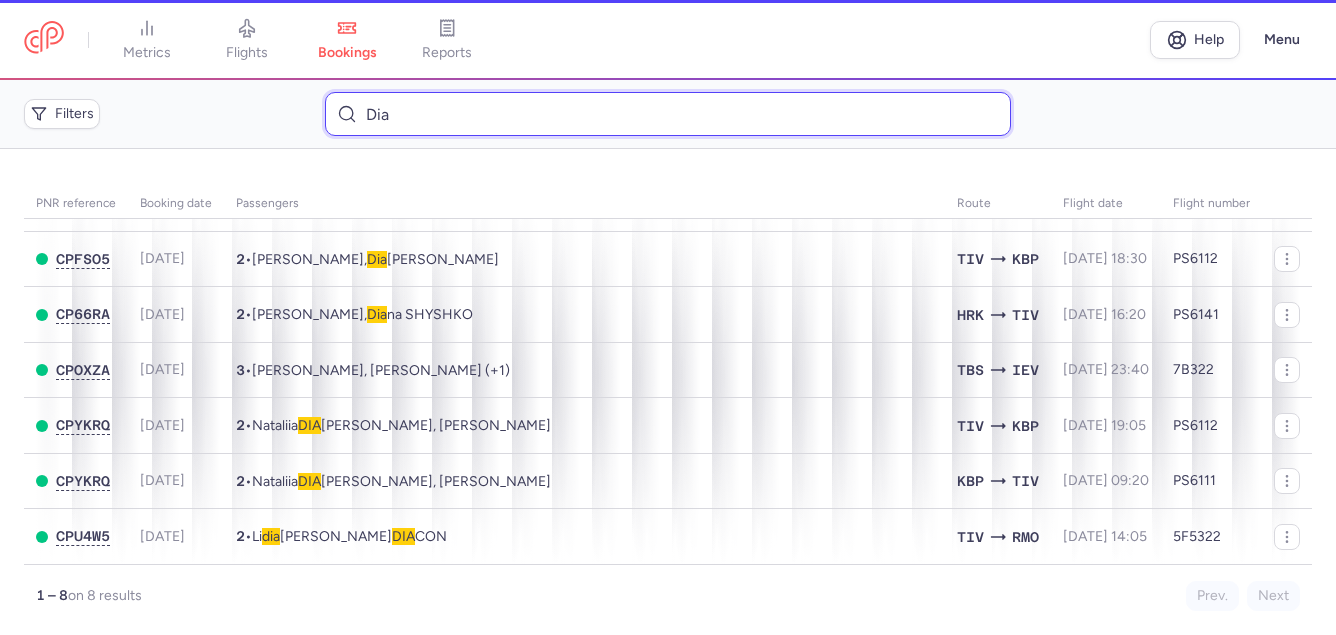 scroll, scrollTop: 98, scrollLeft: 0, axis: vertical 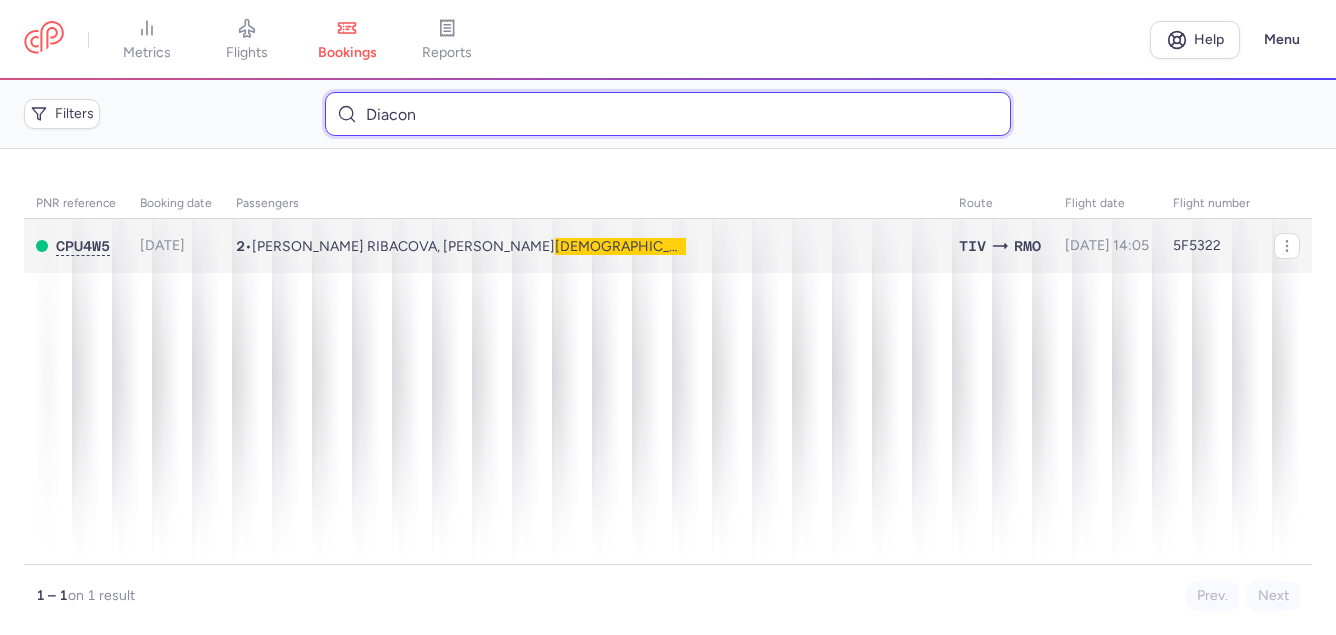 type on "Diacon" 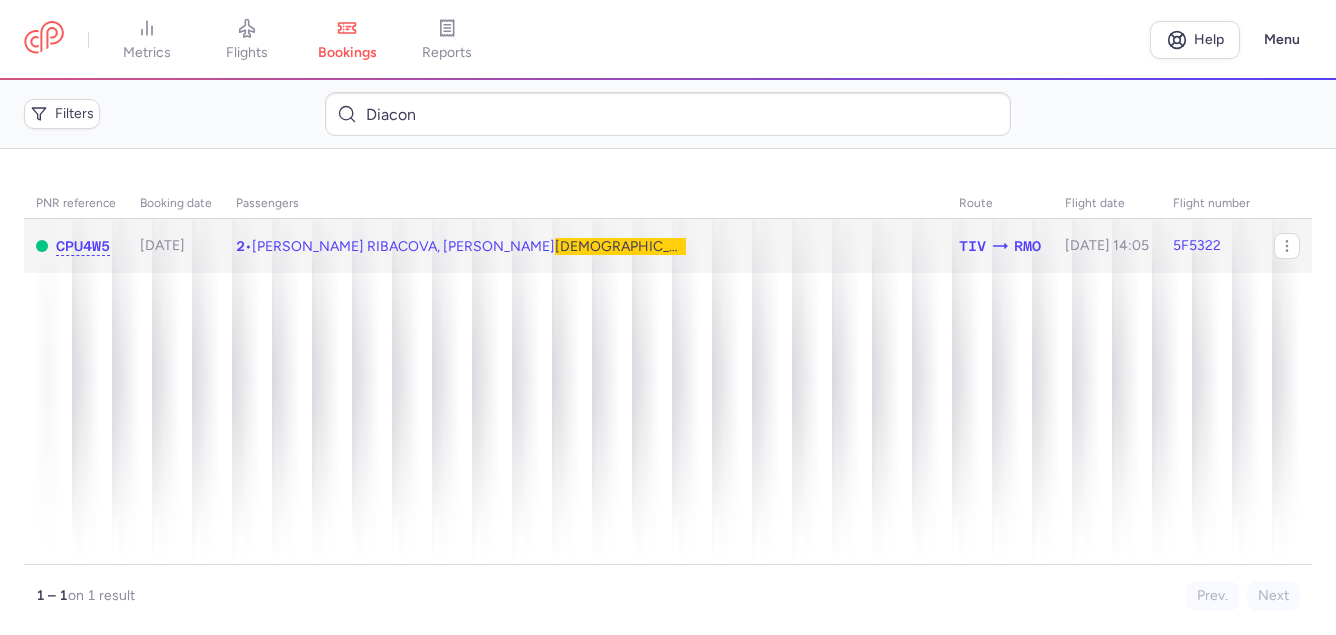 click on "[PERSON_NAME], [PERSON_NAME]" at bounding box center [480, 246] 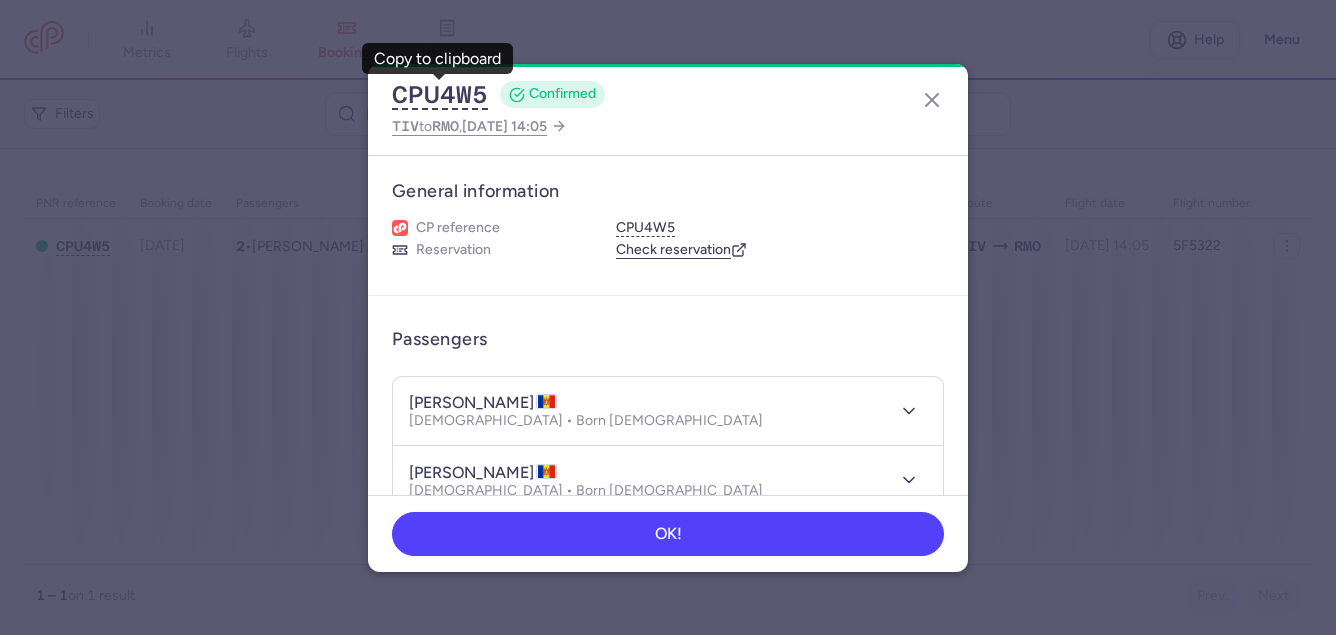 scroll, scrollTop: 100, scrollLeft: 0, axis: vertical 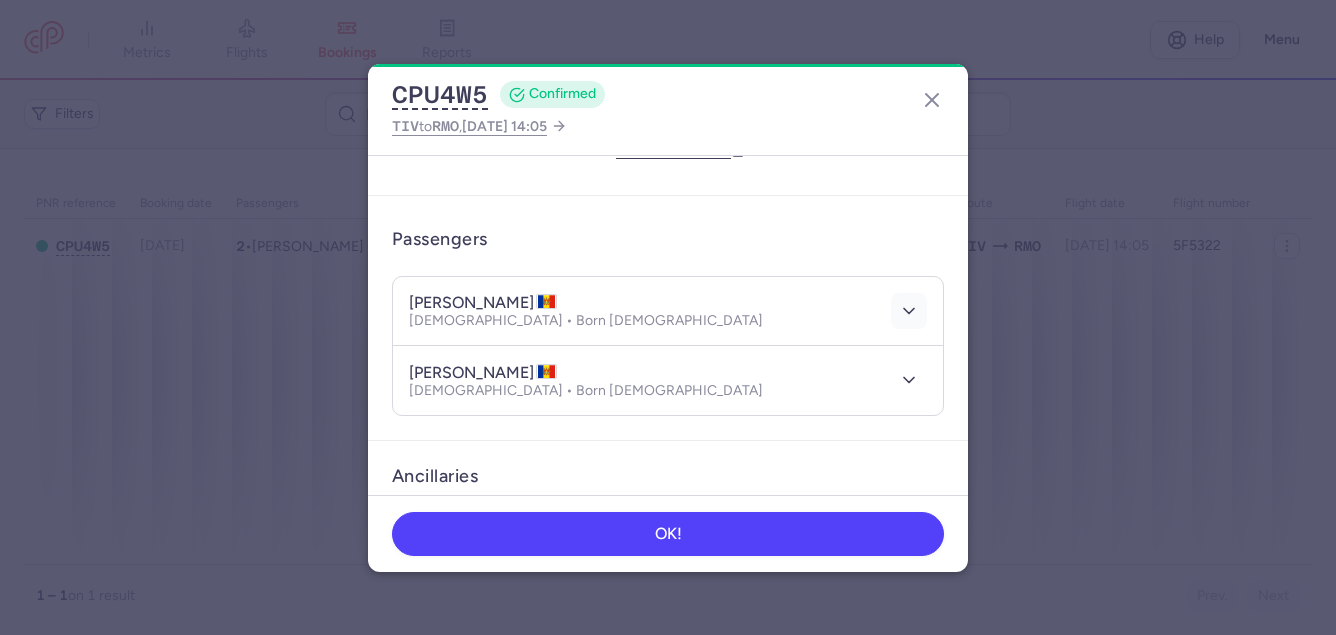 click 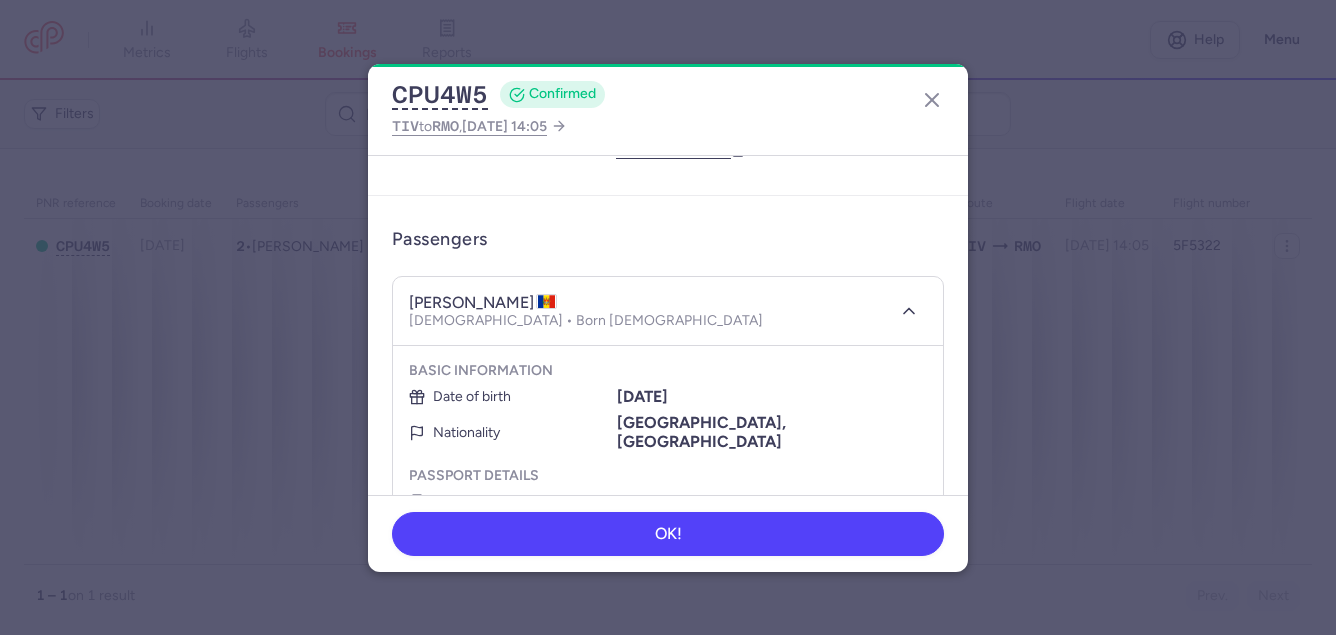 drag, startPoint x: 408, startPoint y: 297, endPoint x: 526, endPoint y: 296, distance: 118.004234 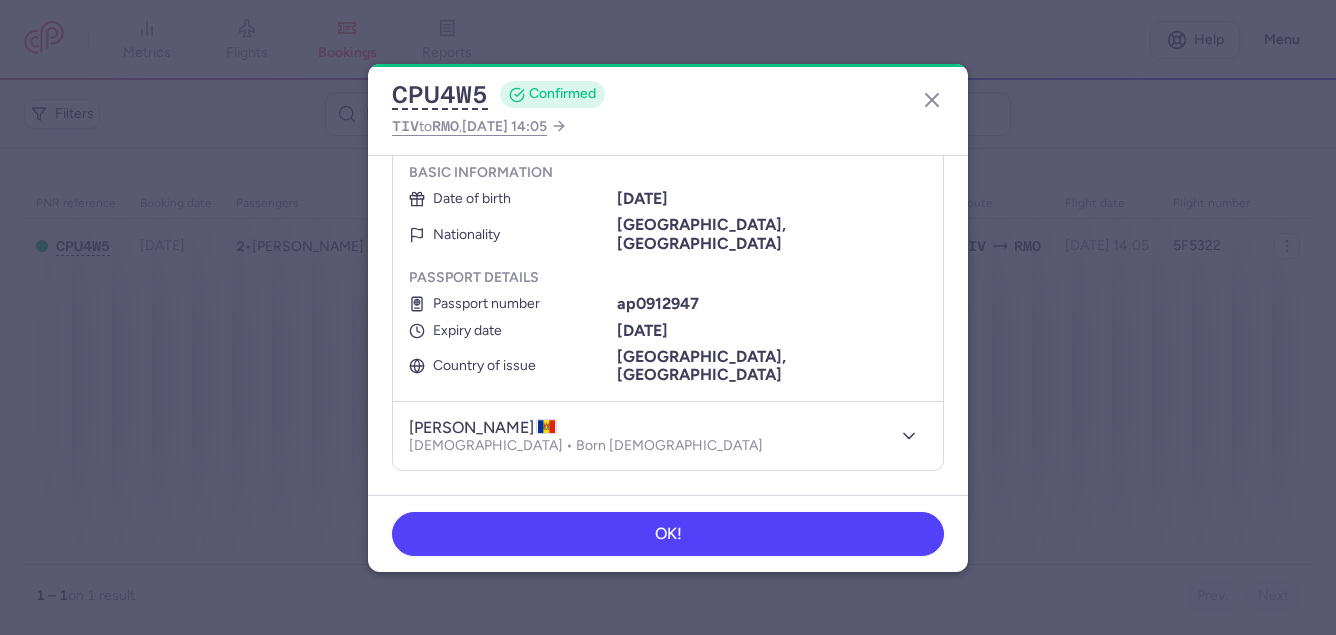 scroll, scrollTop: 300, scrollLeft: 0, axis: vertical 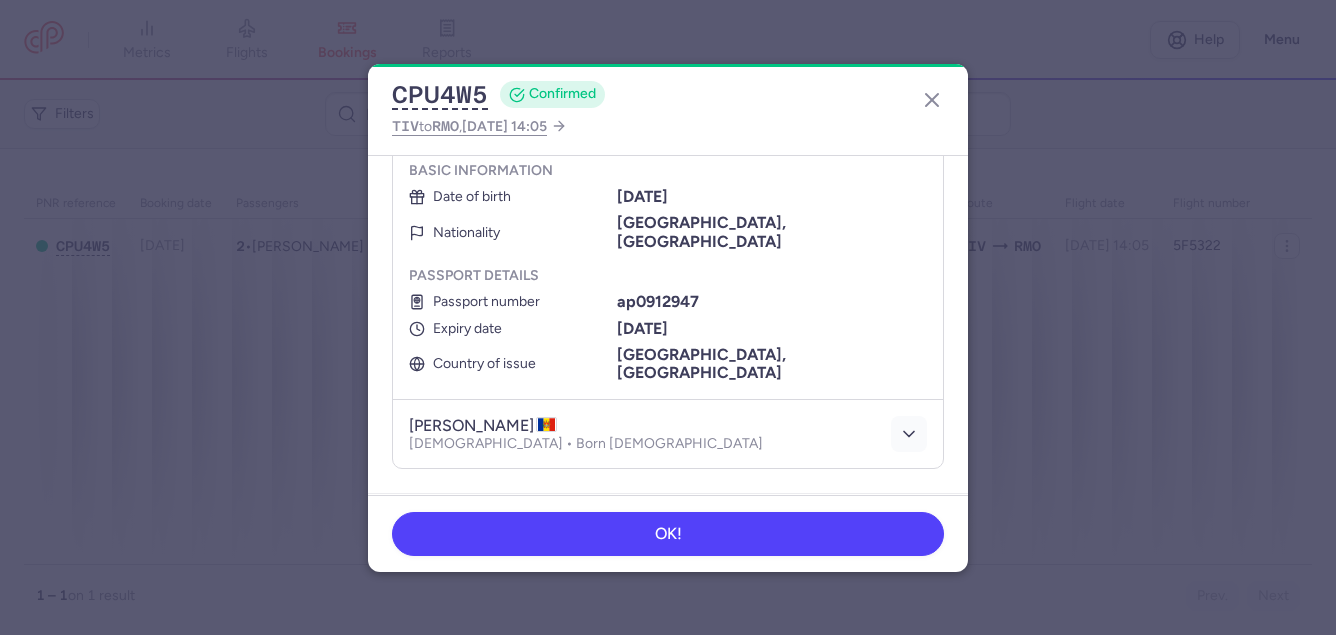 click 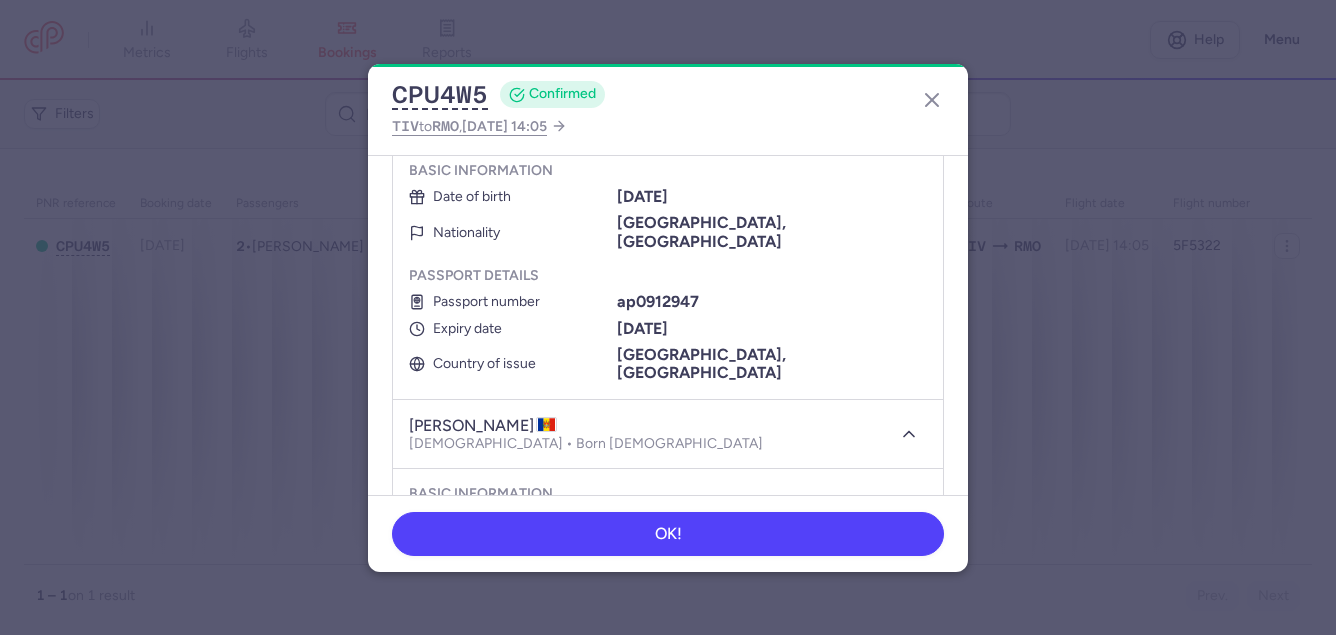 drag, startPoint x: 401, startPoint y: 392, endPoint x: 544, endPoint y: 394, distance: 143.01399 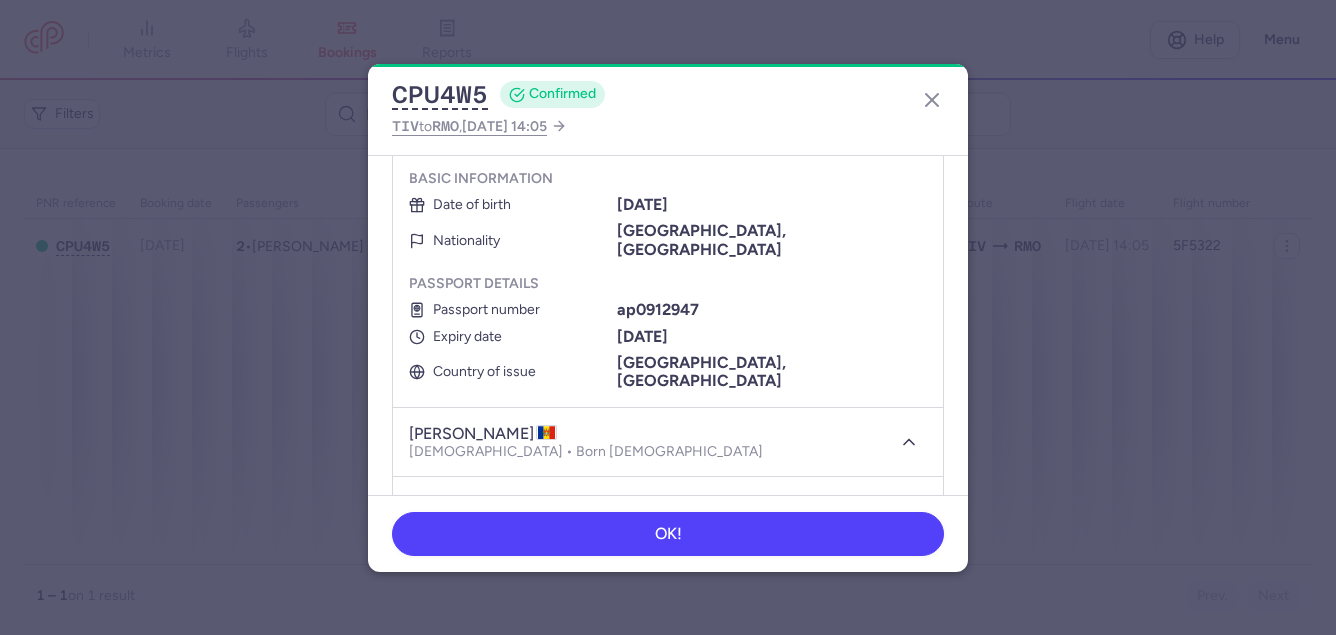 scroll, scrollTop: 300, scrollLeft: 0, axis: vertical 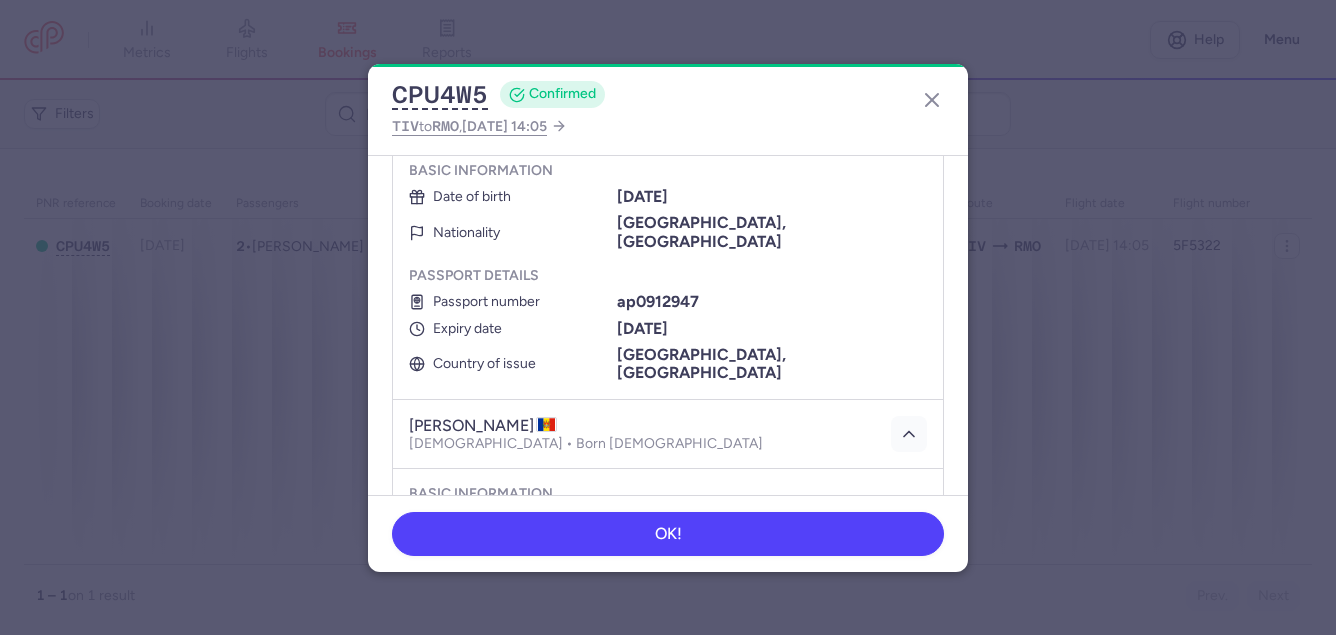 click 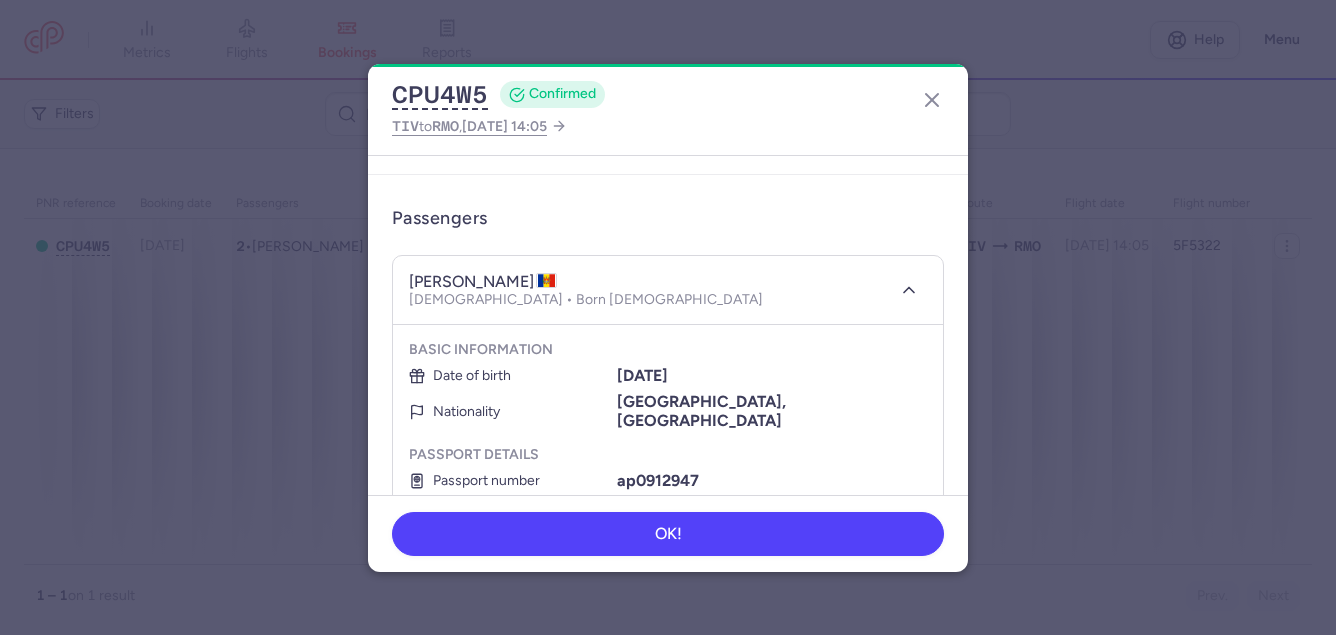 scroll, scrollTop: 100, scrollLeft: 0, axis: vertical 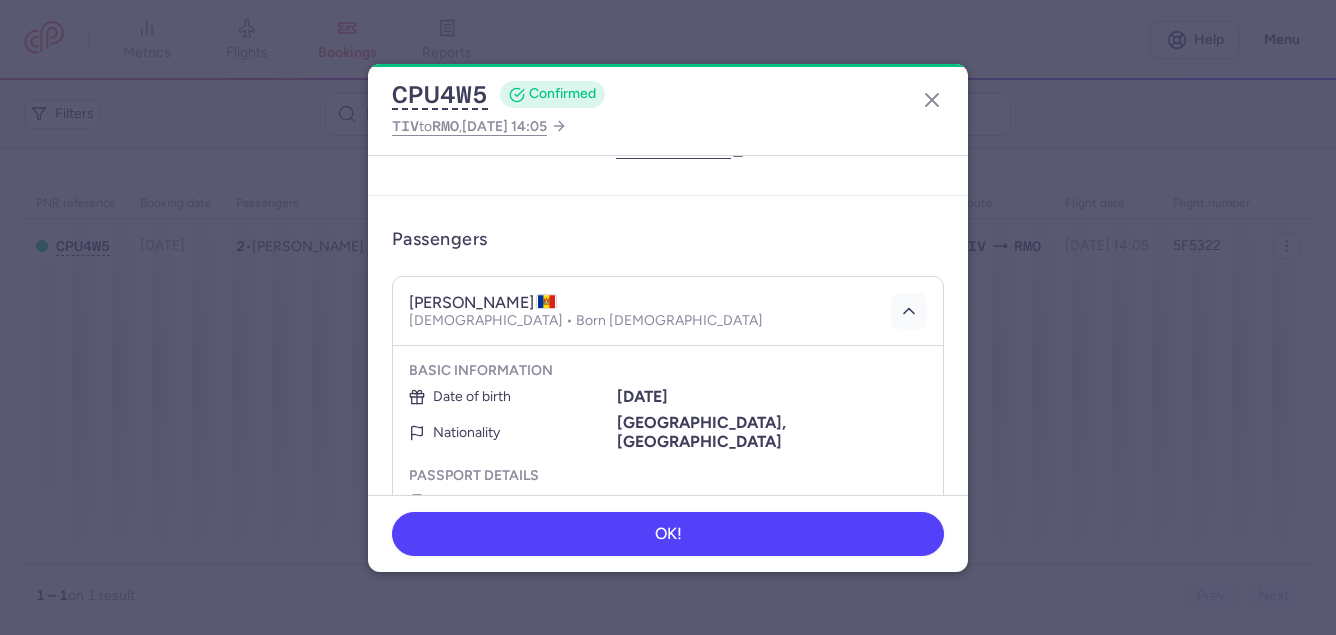 click at bounding box center (909, 311) 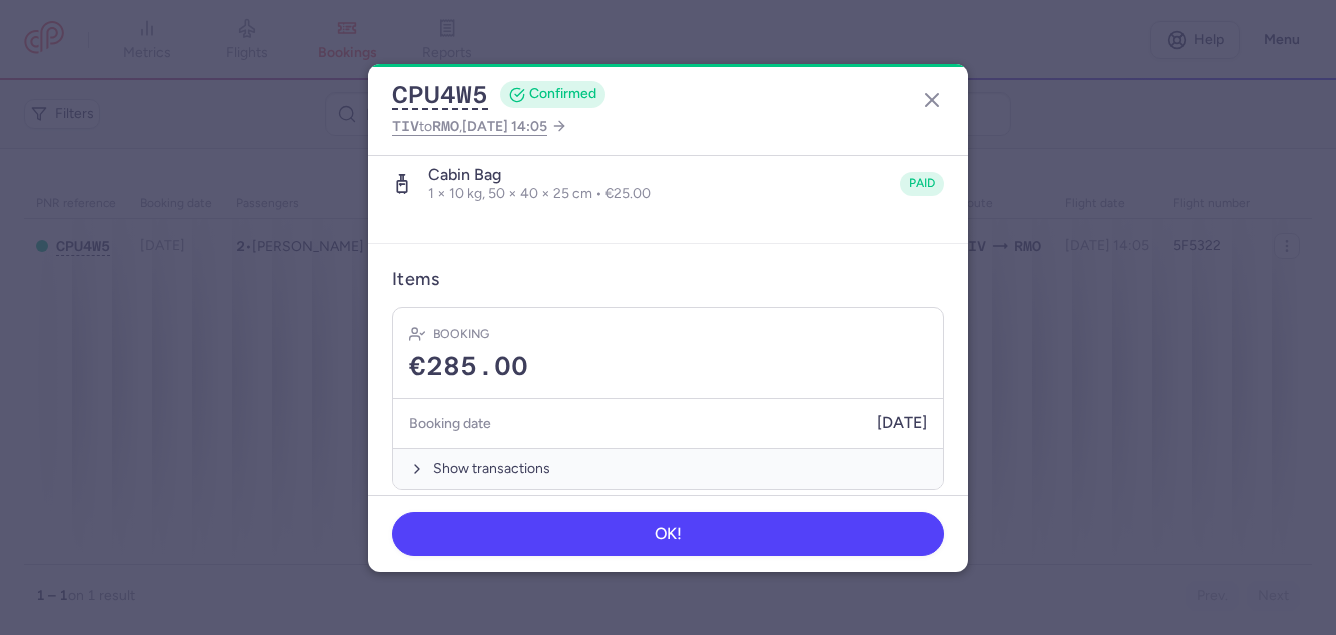 scroll, scrollTop: 545, scrollLeft: 0, axis: vertical 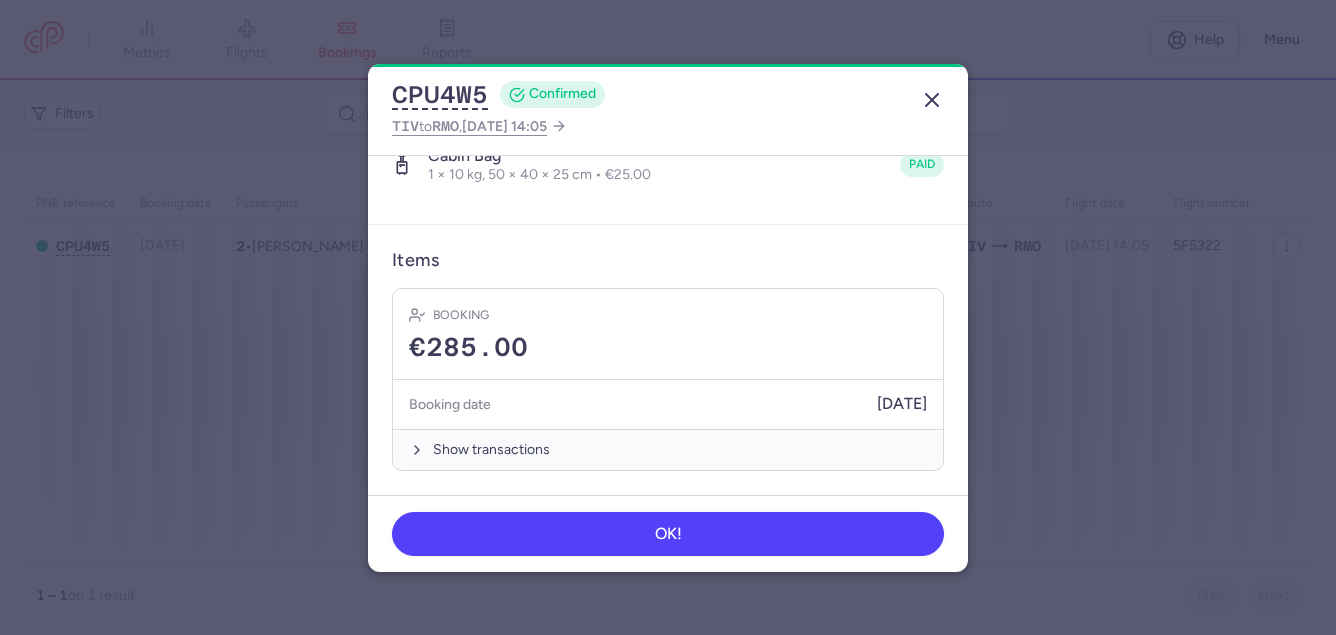 click 